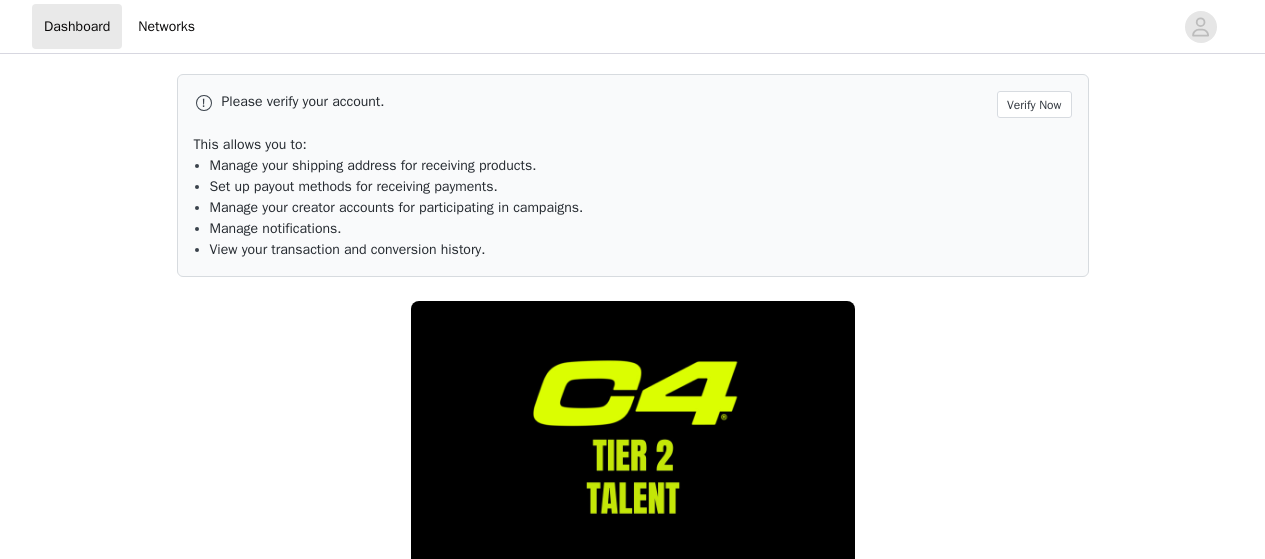 scroll, scrollTop: 0, scrollLeft: 0, axis: both 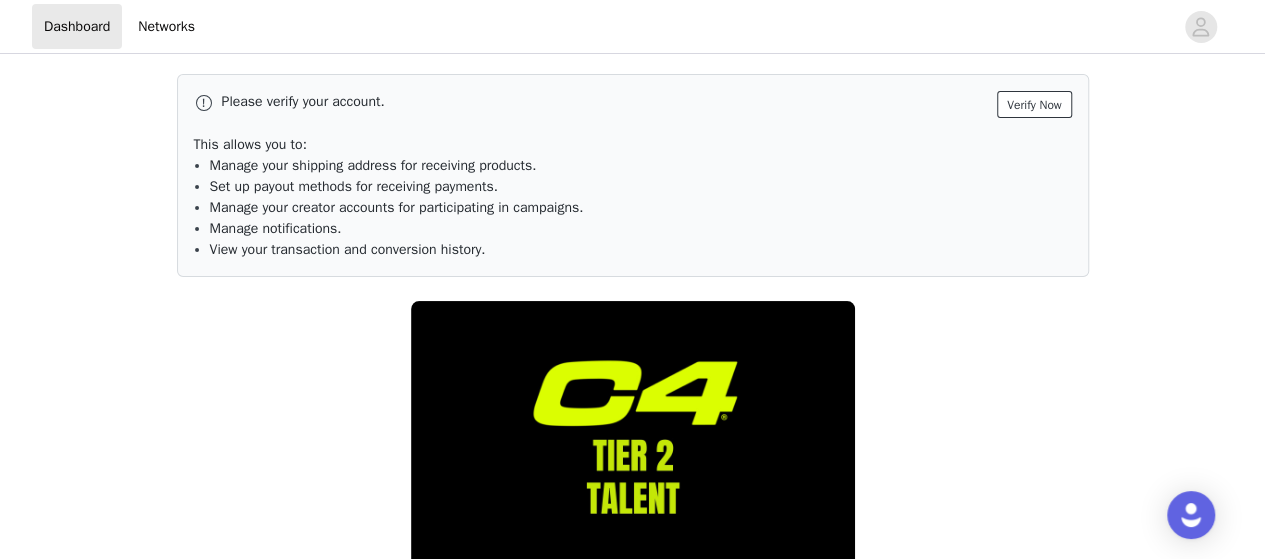 click on "Verify Now" at bounding box center (1034, 104) 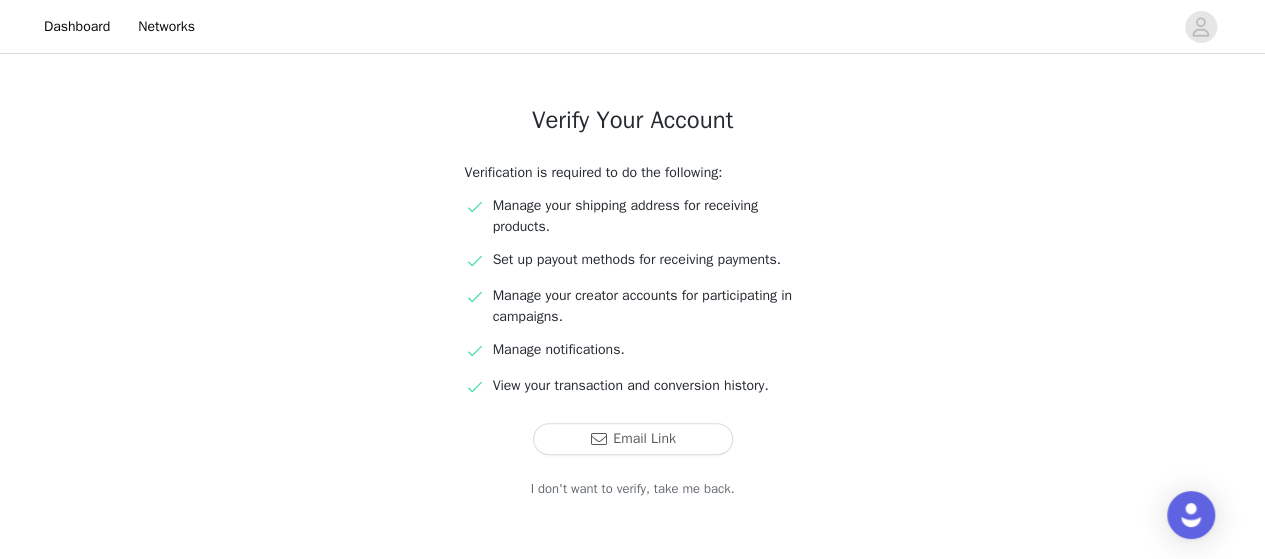 scroll, scrollTop: 180, scrollLeft: 0, axis: vertical 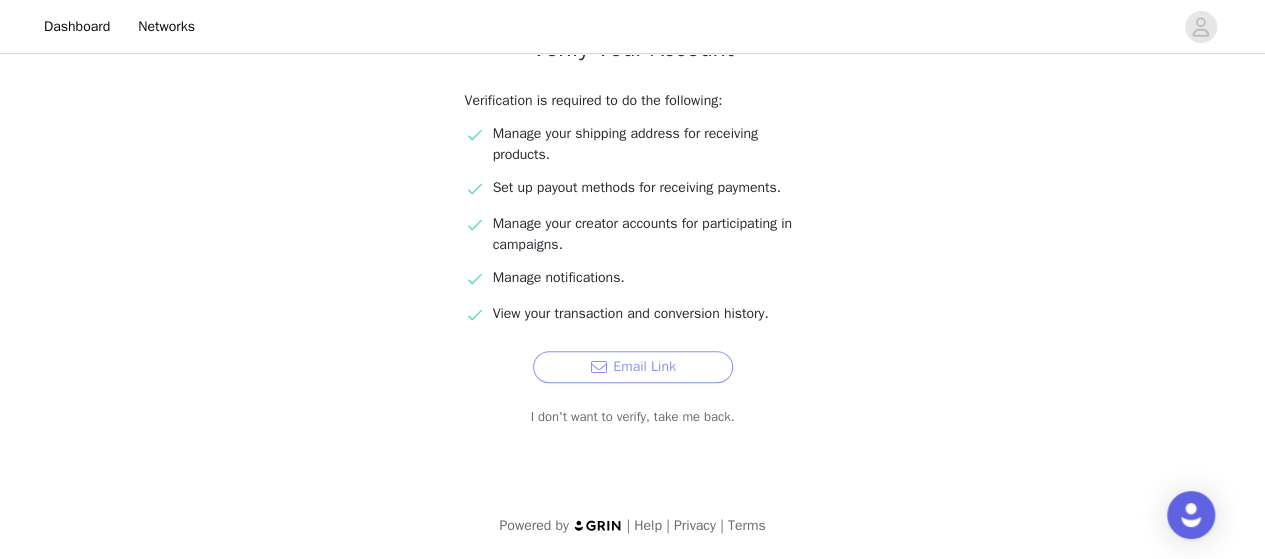 click on "Email Link" at bounding box center [633, 367] 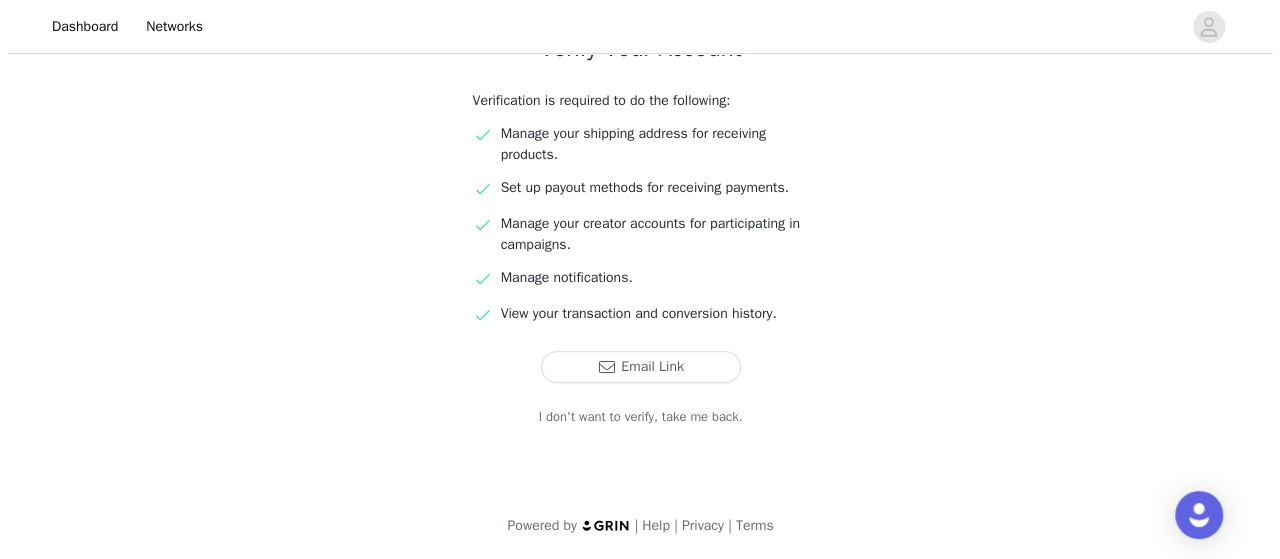 scroll, scrollTop: 0, scrollLeft: 0, axis: both 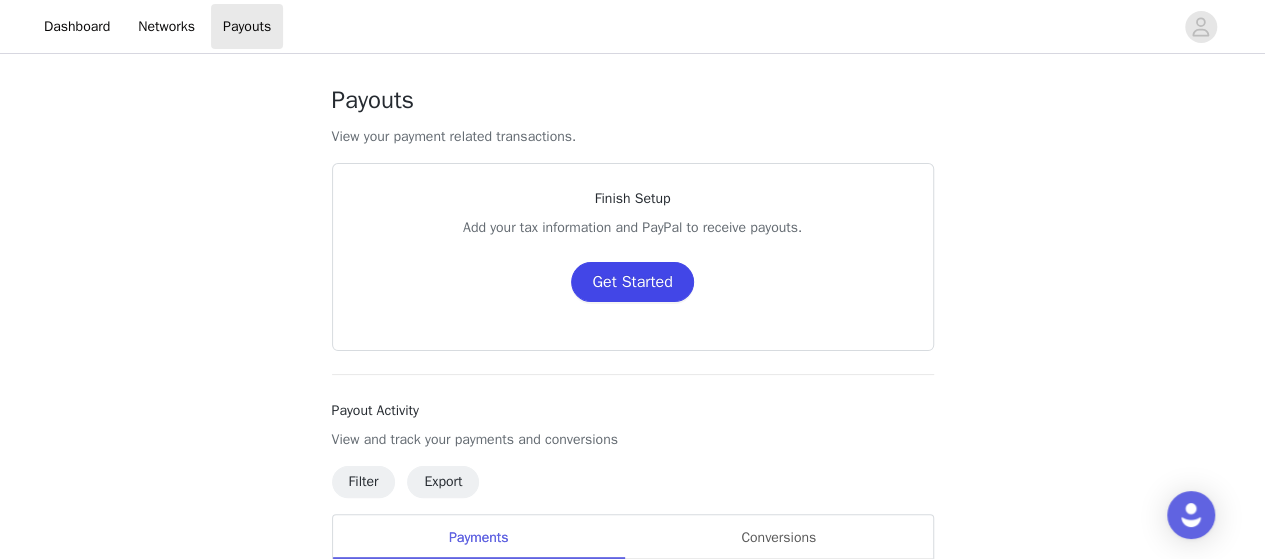 click on "Get Started" at bounding box center [632, 282] 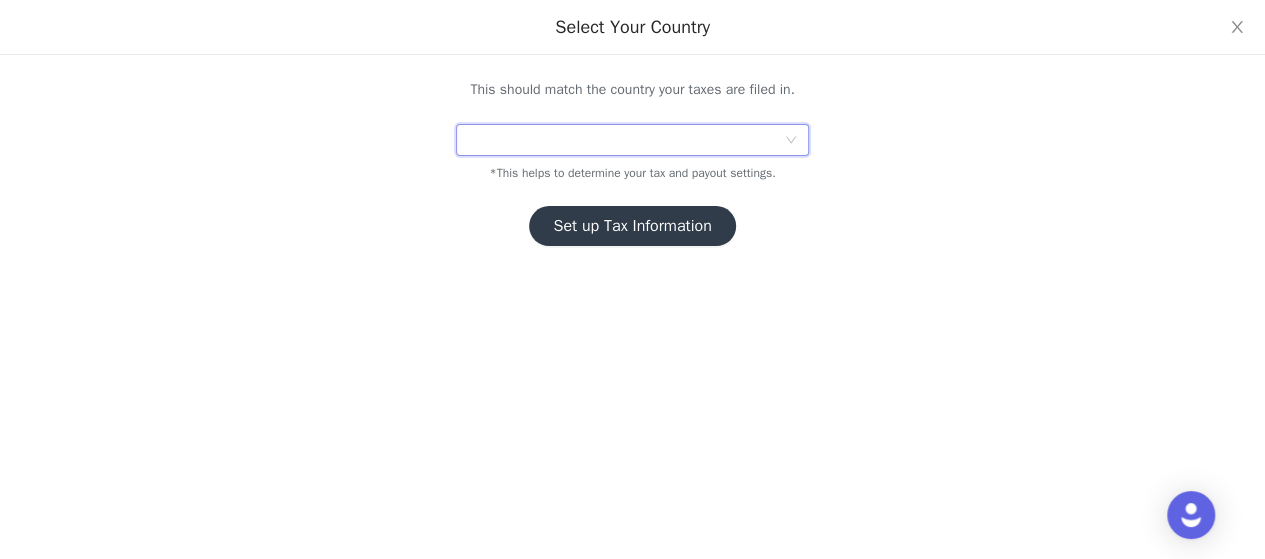 click at bounding box center [625, 140] 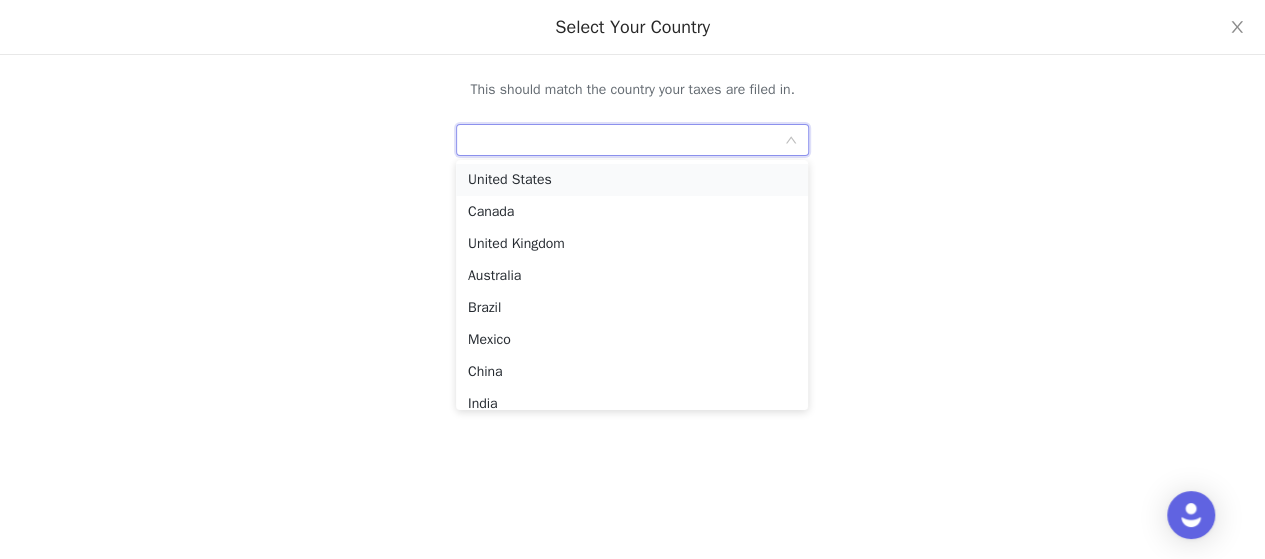 click on "United States" at bounding box center (632, 180) 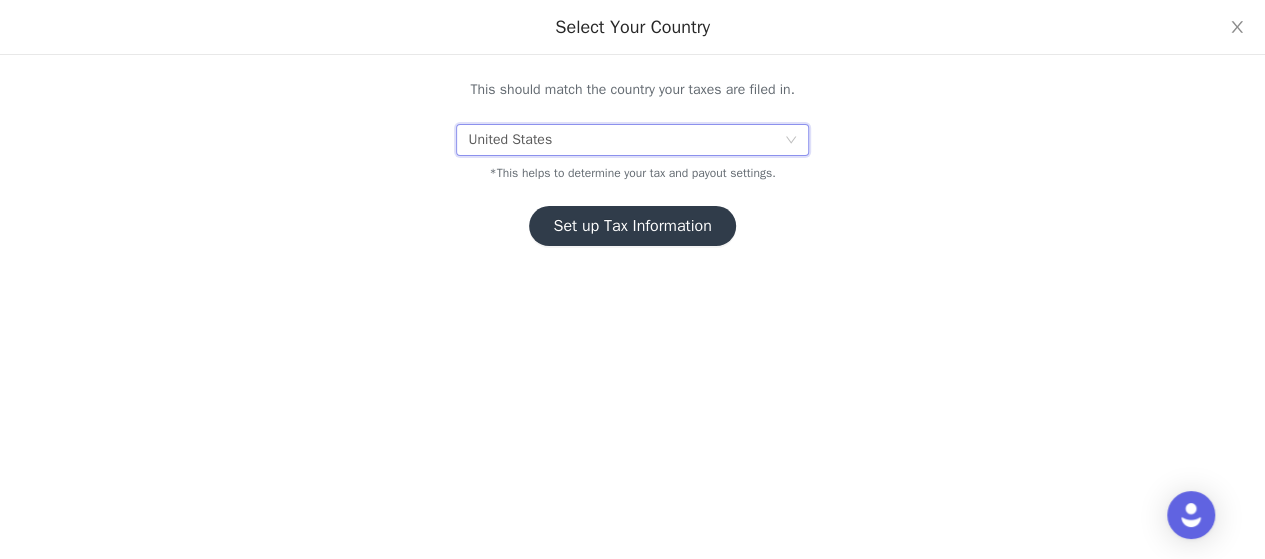 click on "Set up Tax Information" at bounding box center (632, 226) 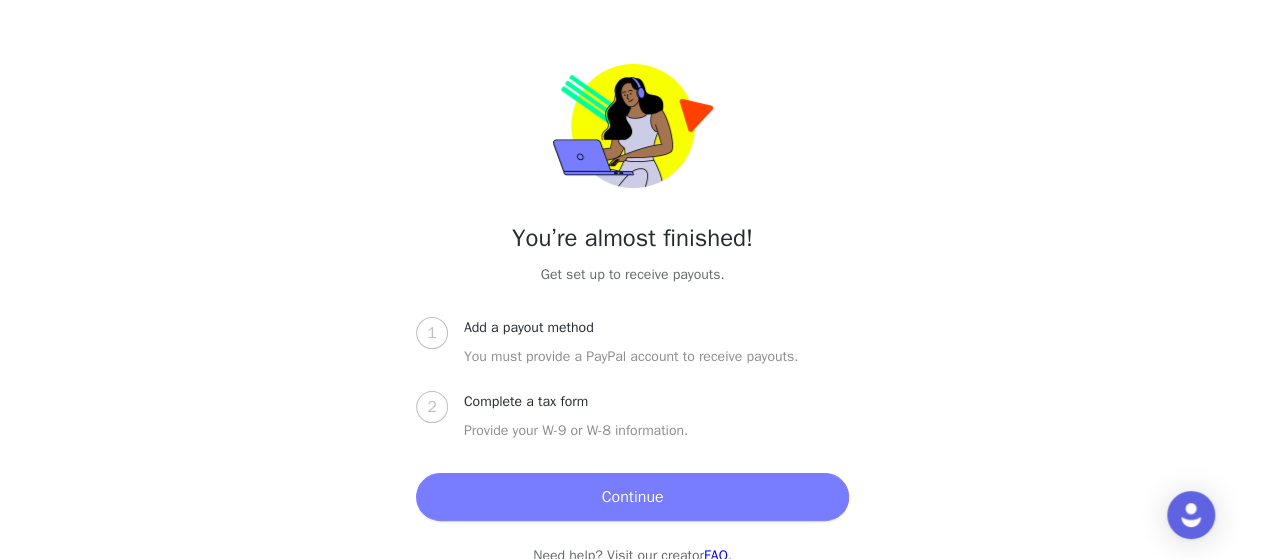 scroll, scrollTop: 30, scrollLeft: 0, axis: vertical 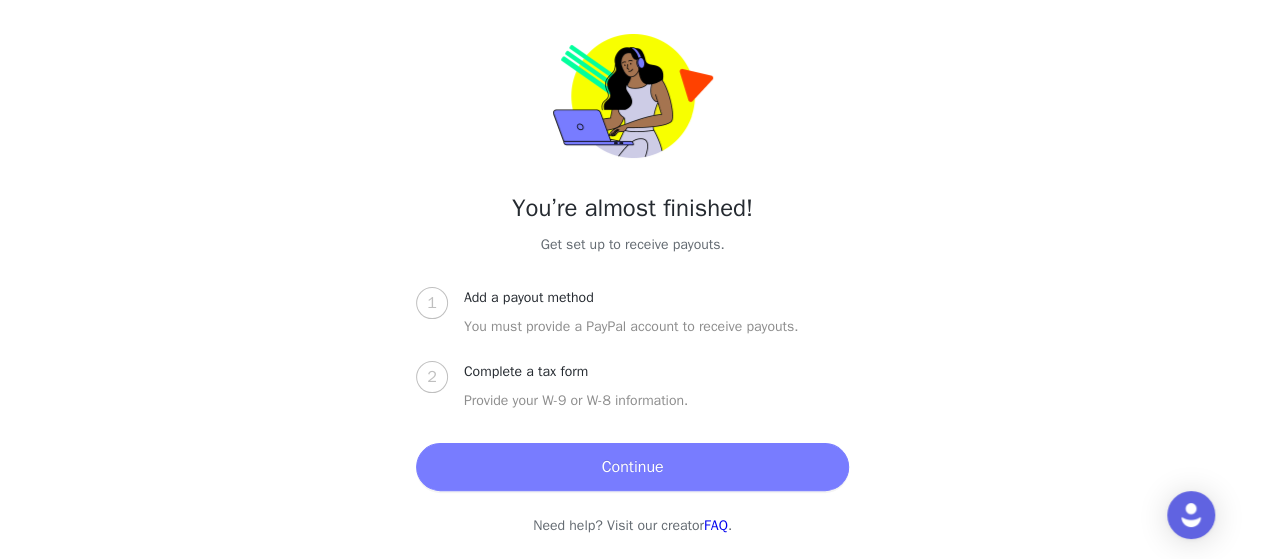 click on "Continue" at bounding box center (632, 467) 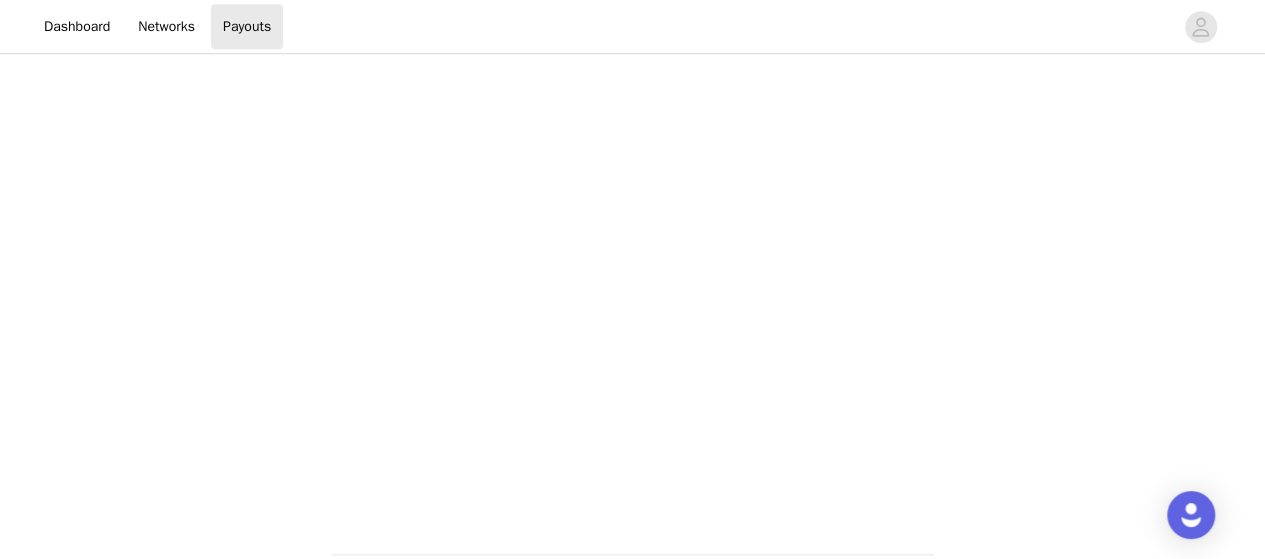 scroll, scrollTop: 600, scrollLeft: 0, axis: vertical 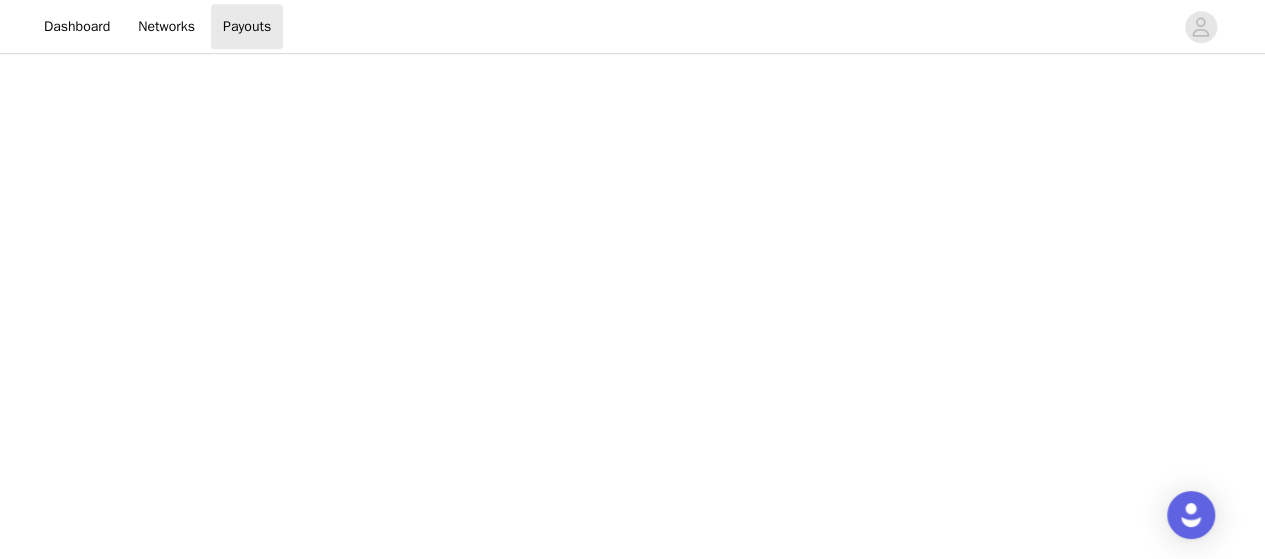 click on "Payouts   View your payment related transactions.             Payout Activity   View and track your payments and conversions   Filter   Export     Payments Conversions   Total     $0.00    You do not have any payouts yet.   0                       Powered by       |    Help    |    Privacy    |    Terms" at bounding box center [632, 287] 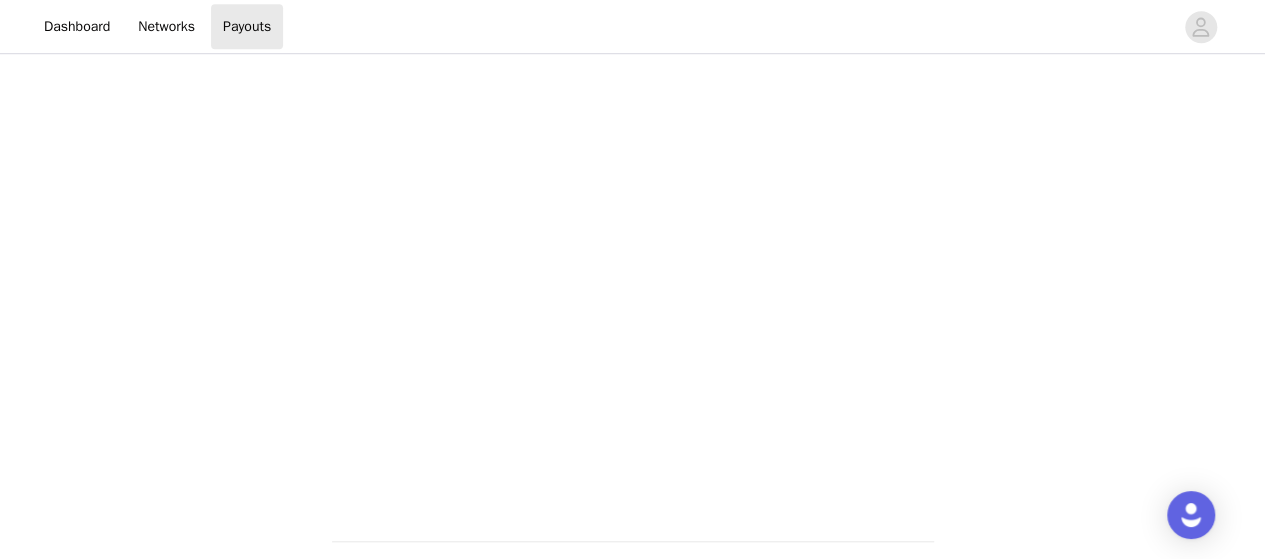 scroll, scrollTop: 800, scrollLeft: 0, axis: vertical 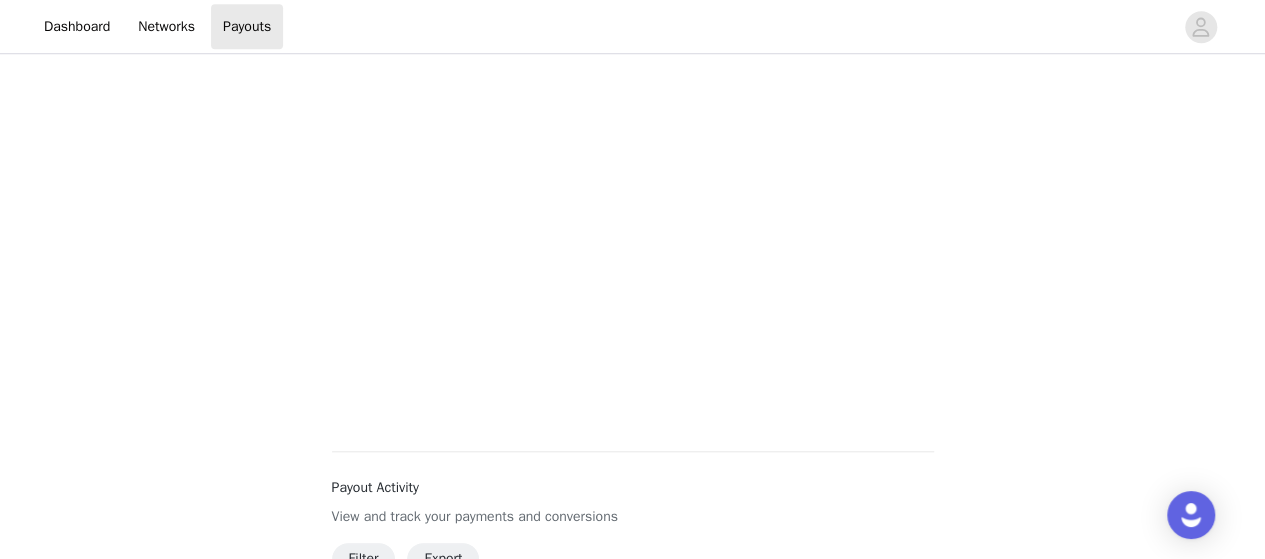 click on "Payouts   View your payment related transactions.             Payout Activity   View and track your payments and conversions   Filter   Export     Payments Conversions   Total     $0.00    You do not have any payouts yet.   0                       Powered by       |    Help    |    Privacy    |    Terms" at bounding box center (632, 87) 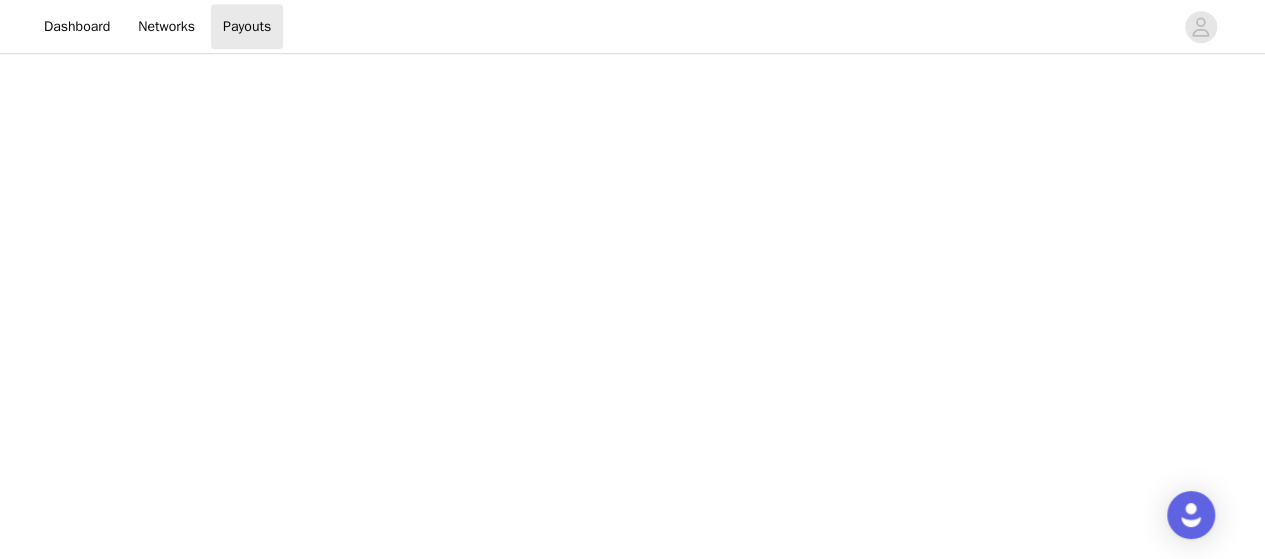 scroll, scrollTop: 500, scrollLeft: 0, axis: vertical 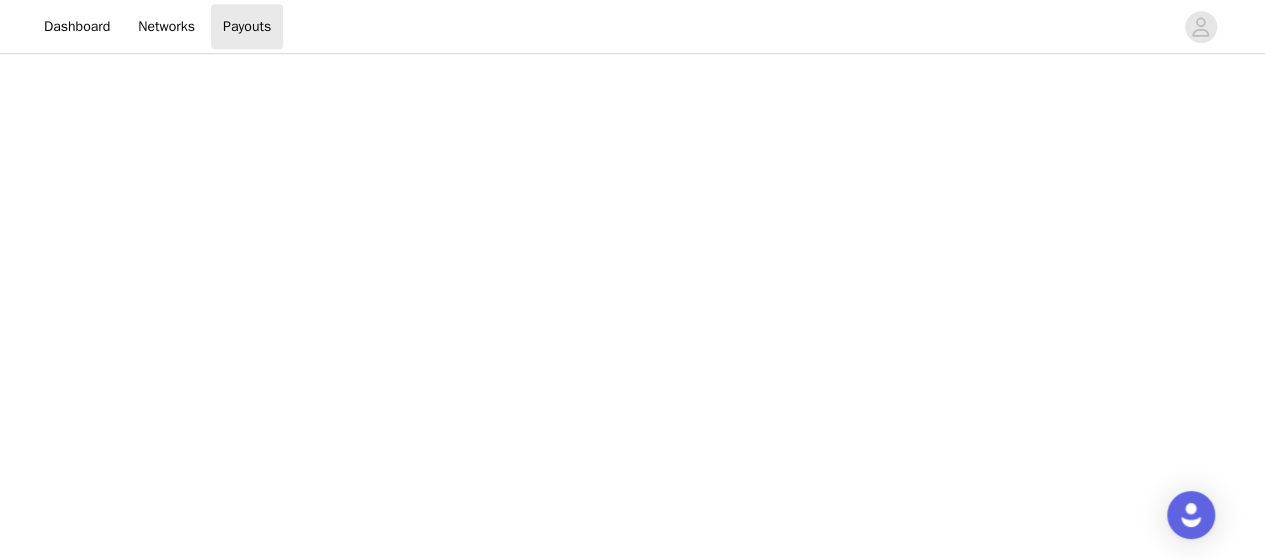 click at bounding box center (633, 195) 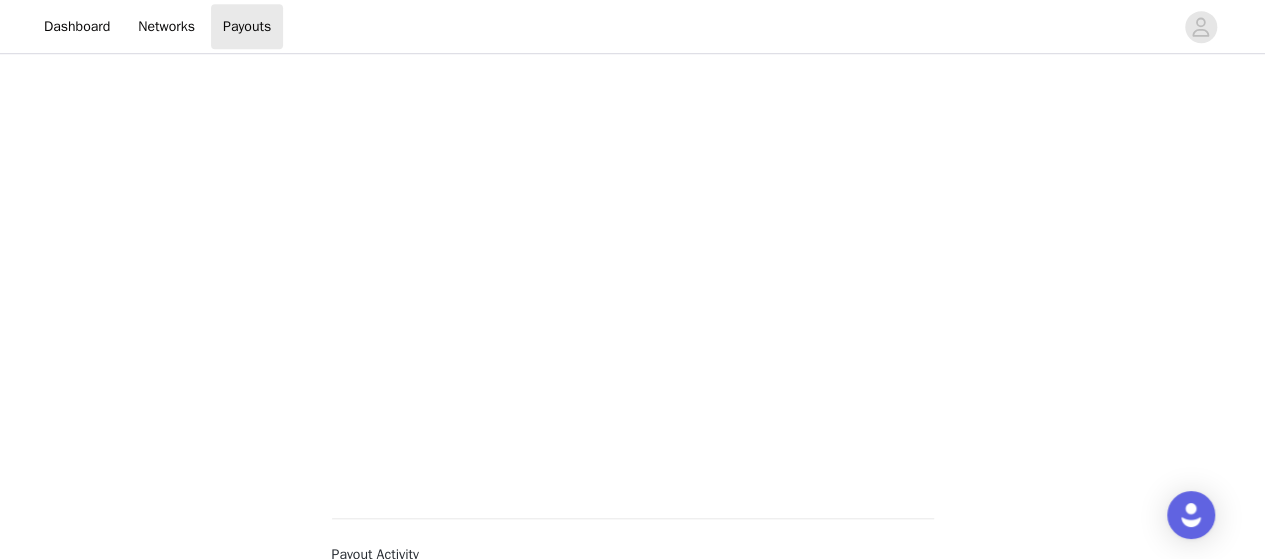 scroll, scrollTop: 600, scrollLeft: 0, axis: vertical 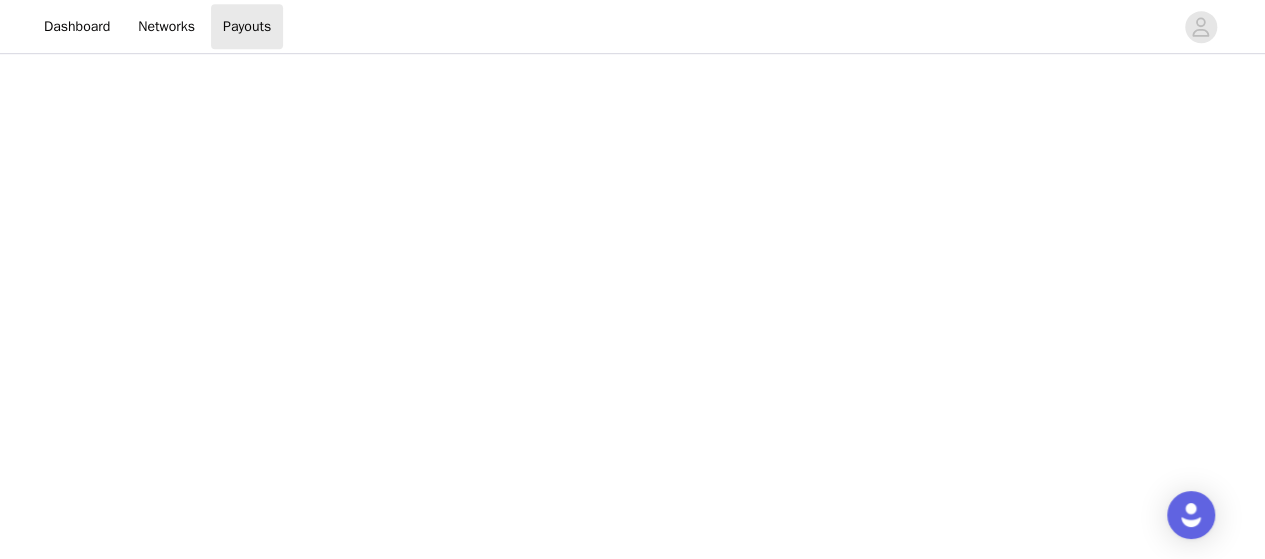 drag, startPoint x: 1019, startPoint y: 257, endPoint x: 1026, endPoint y: 249, distance: 10.630146 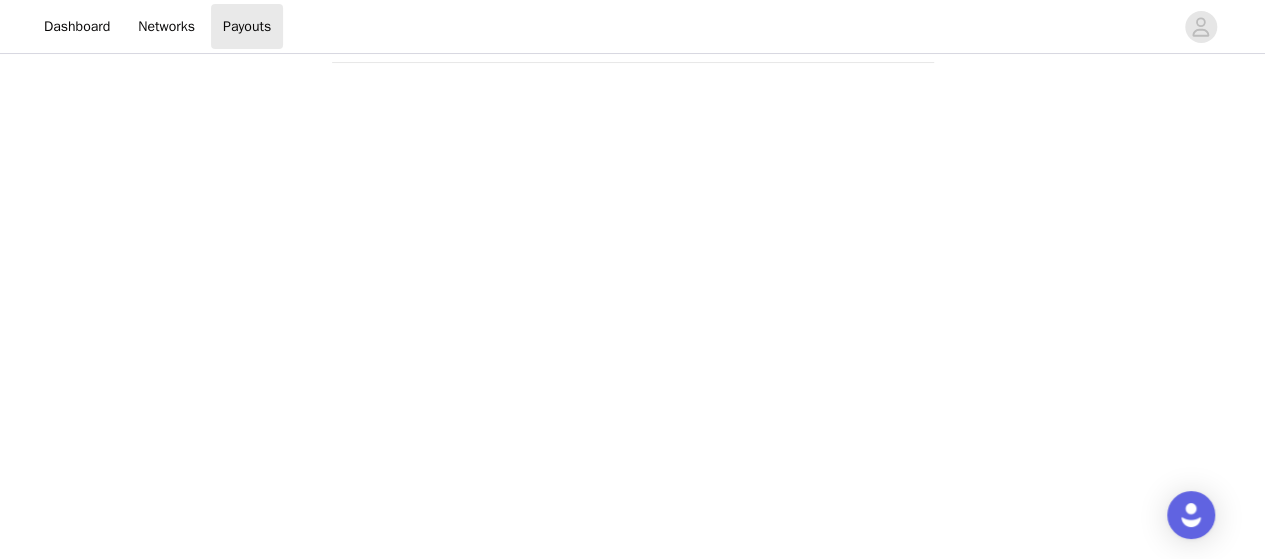 scroll, scrollTop: 0, scrollLeft: 0, axis: both 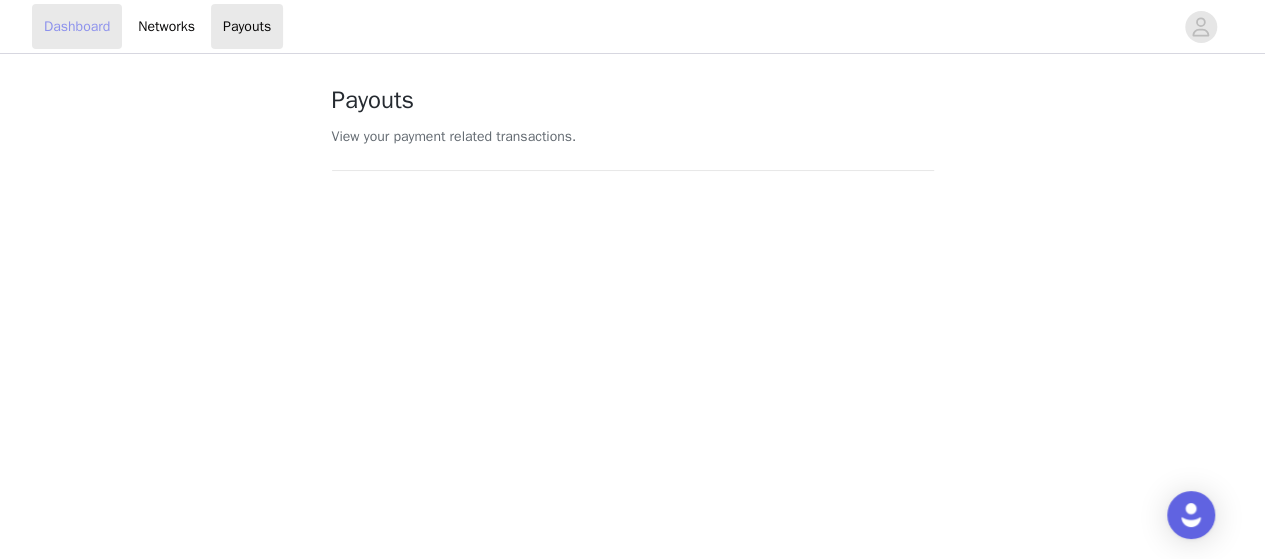 click on "Dashboard" at bounding box center (77, 26) 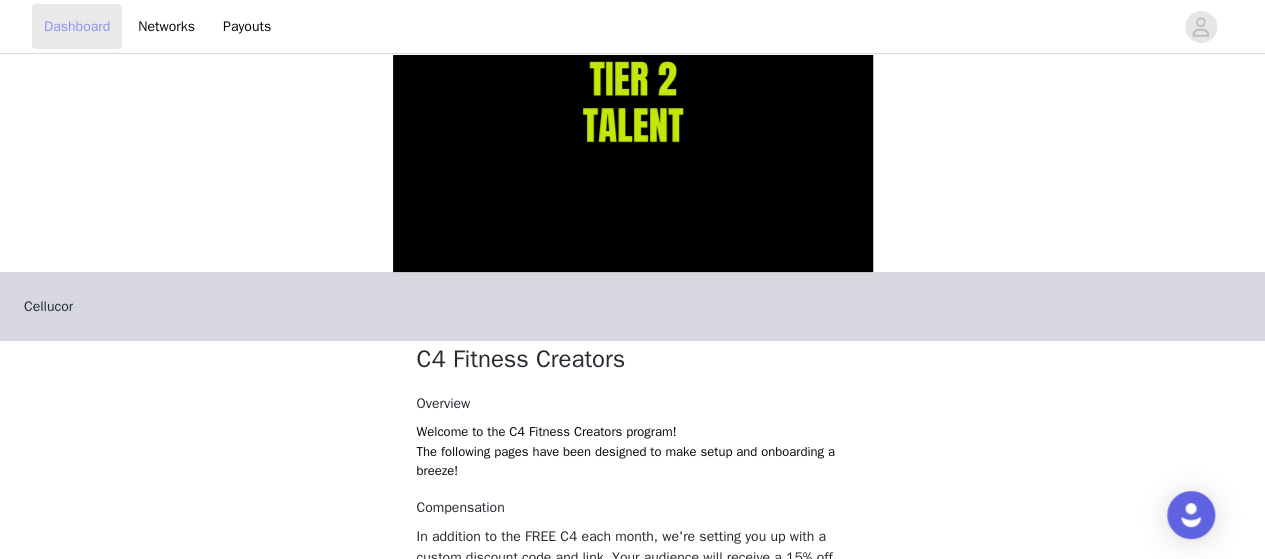 scroll, scrollTop: 0, scrollLeft: 0, axis: both 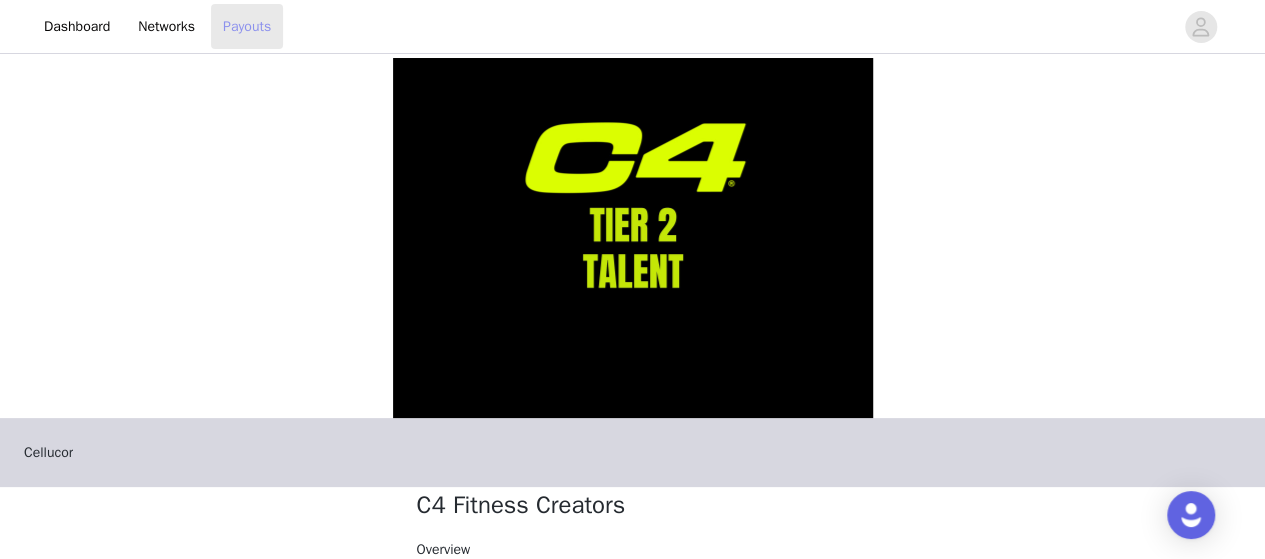 click on "Payouts" at bounding box center [247, 26] 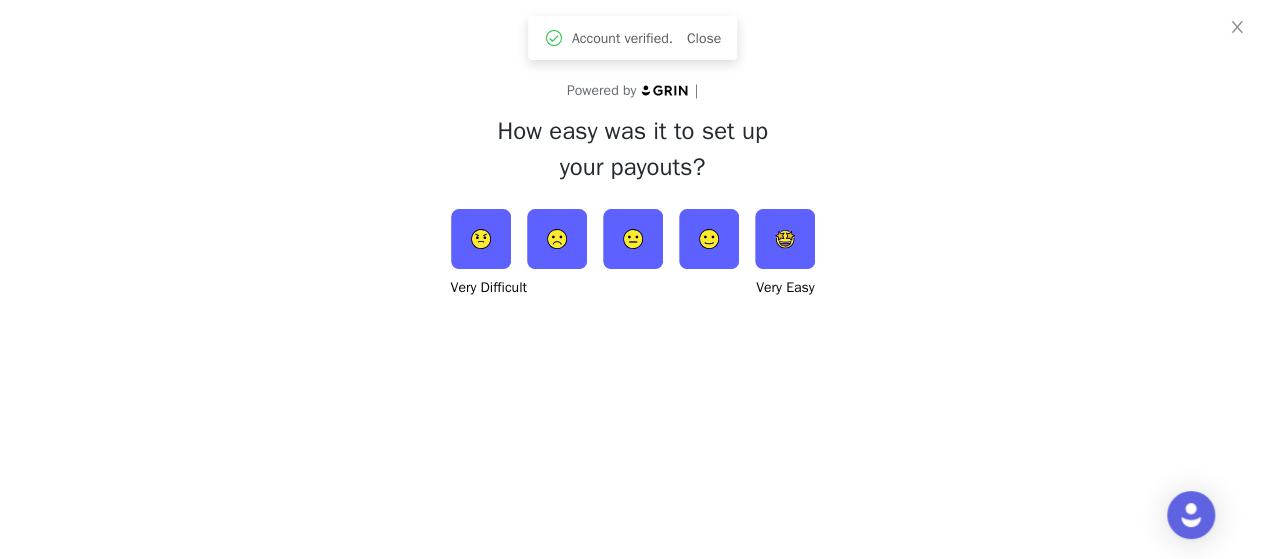 click on "Powered by       |
How easy was it to set up your payouts?
Very Difficult   Very Easy" at bounding box center [633, 150] 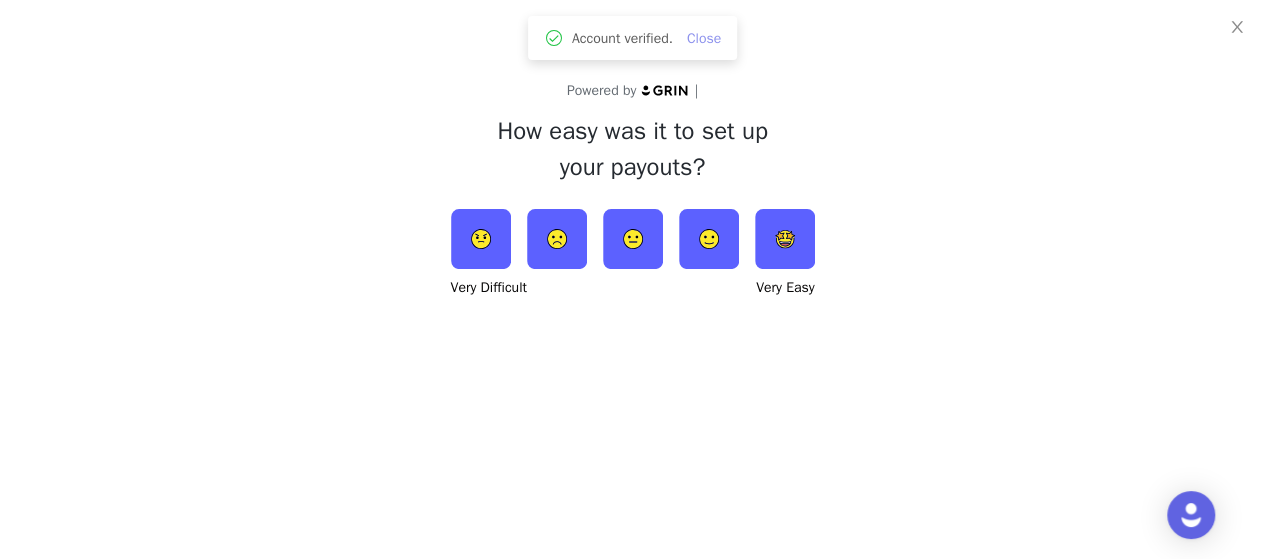 click on "Close" at bounding box center [704, 38] 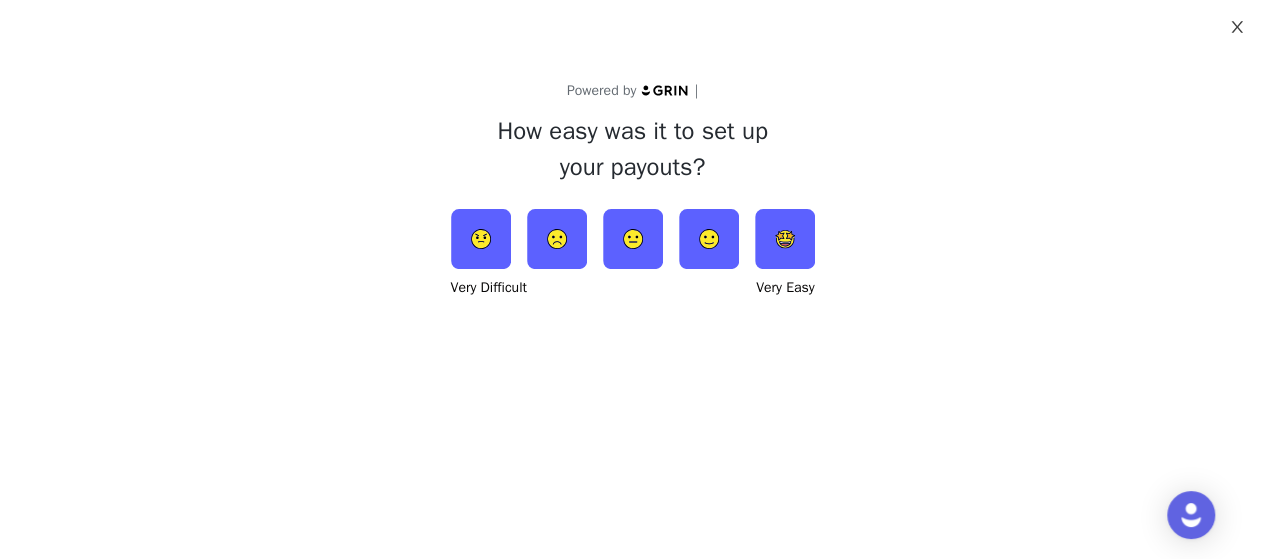 click 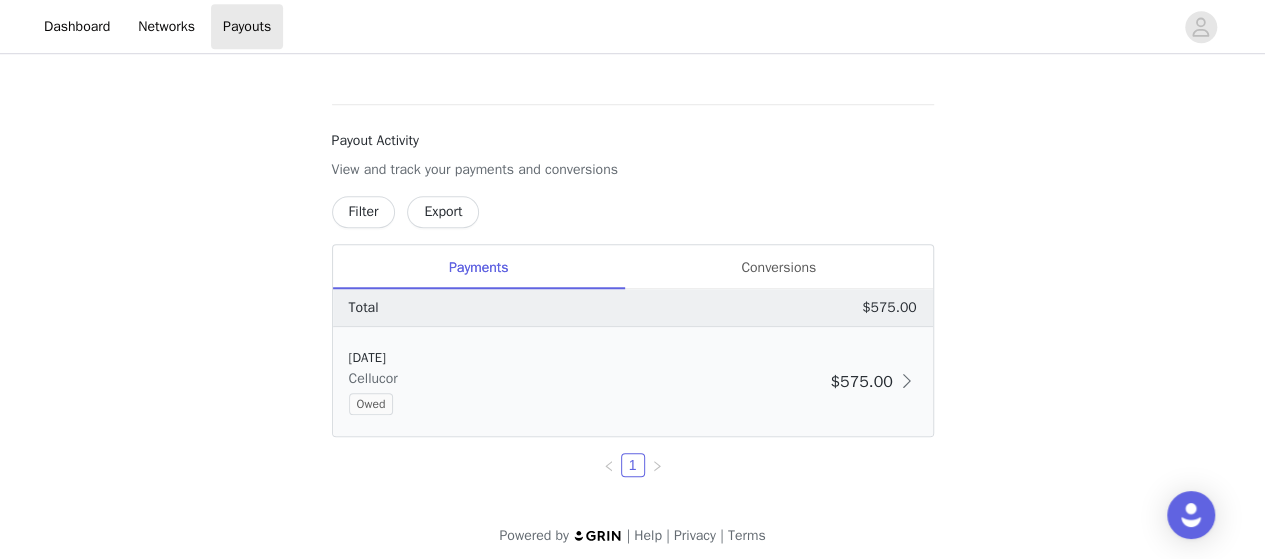 scroll, scrollTop: 727, scrollLeft: 0, axis: vertical 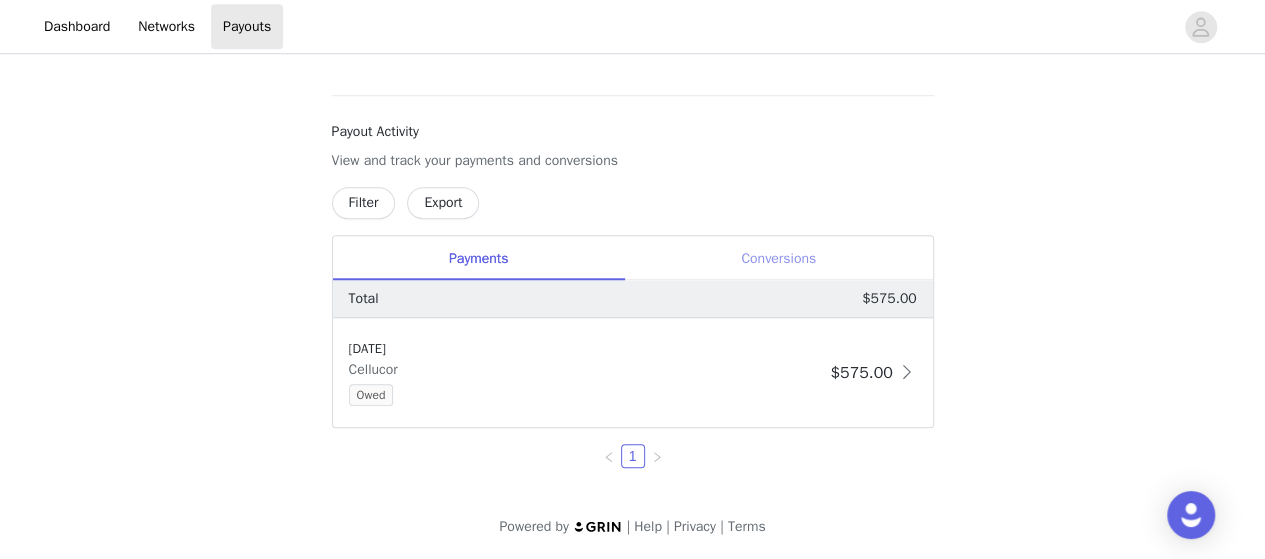 click on "Conversions" at bounding box center (779, 258) 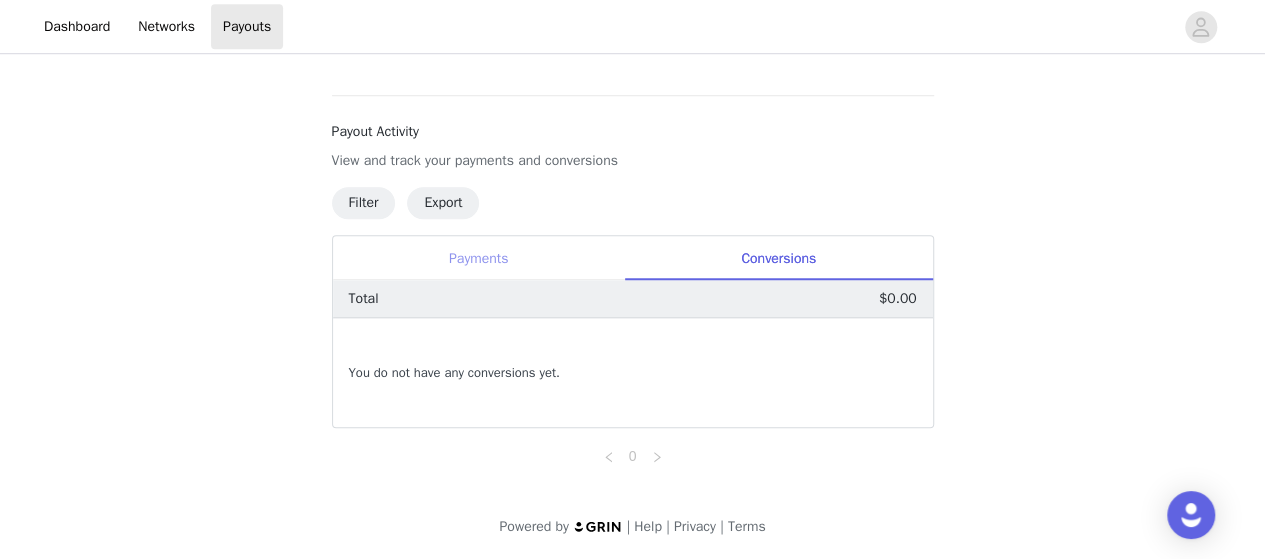 click on "Payments" at bounding box center (479, 258) 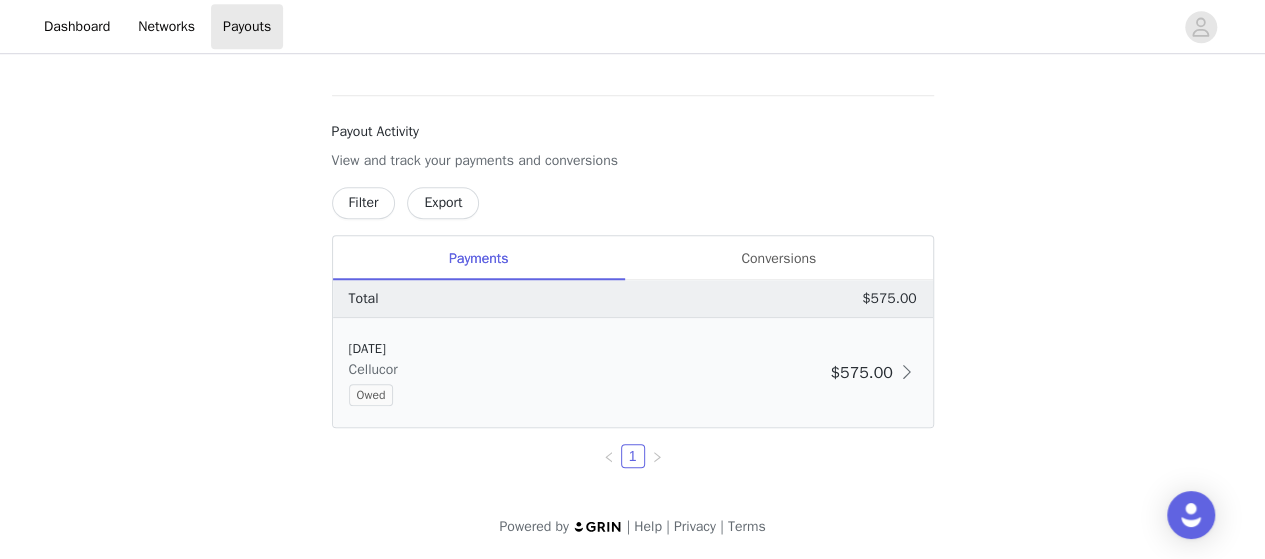 click on "$575.00" at bounding box center (861, 373) 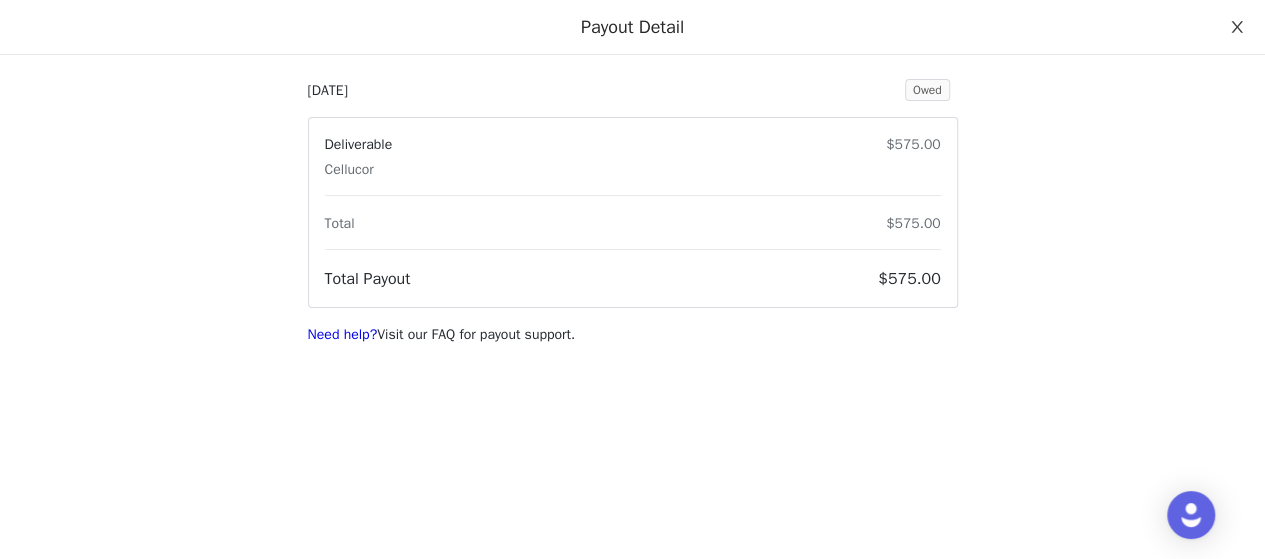 click 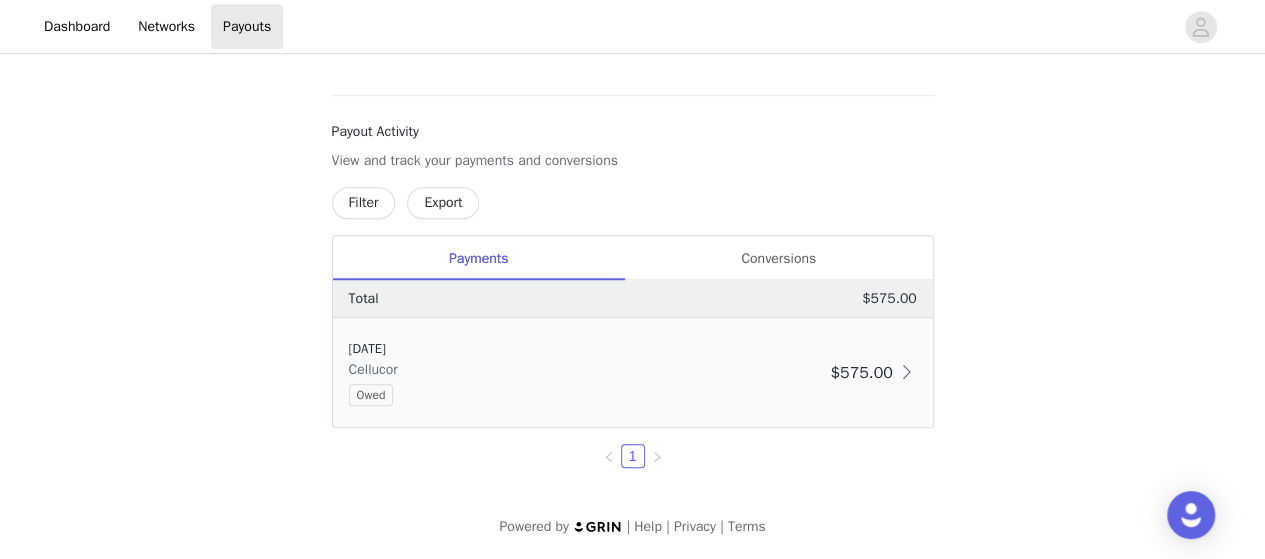 click on "$575.00" at bounding box center [861, 373] 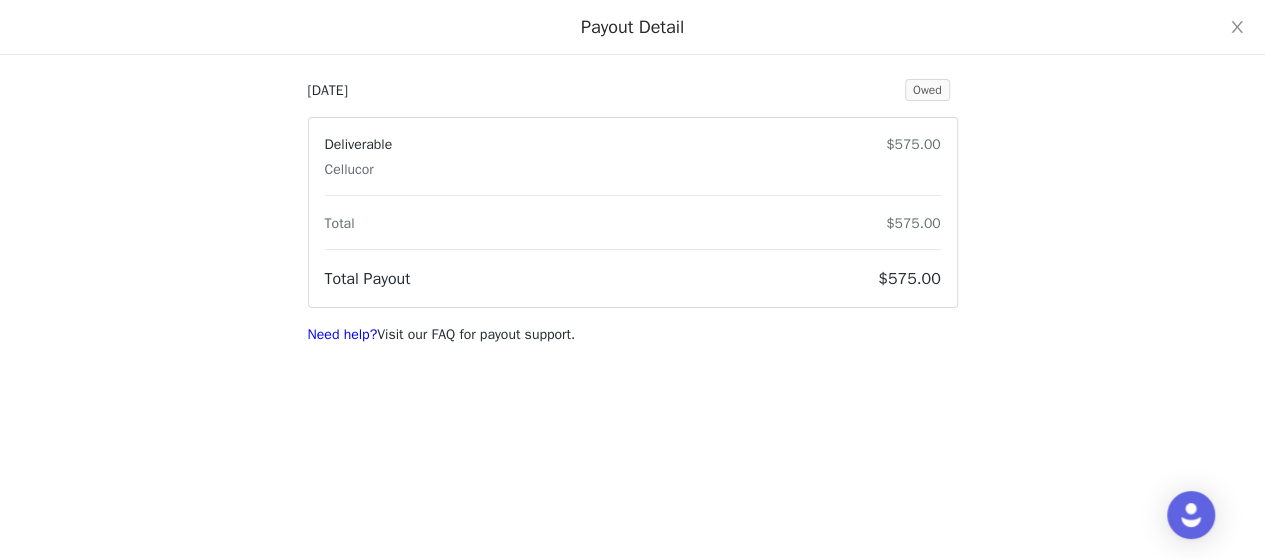 scroll, scrollTop: 0, scrollLeft: 0, axis: both 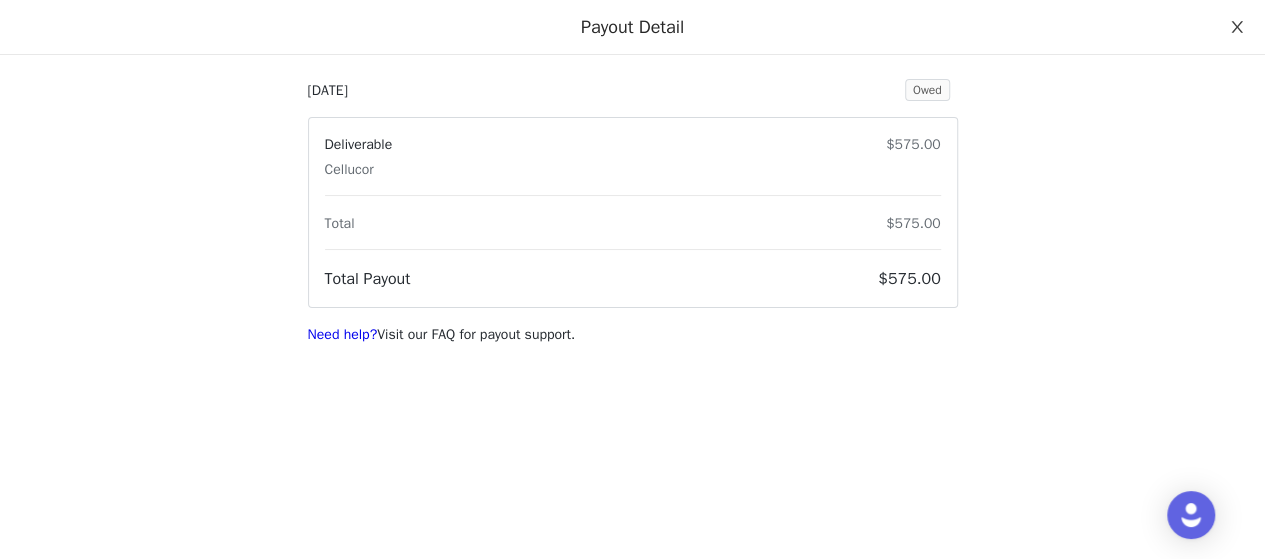 click 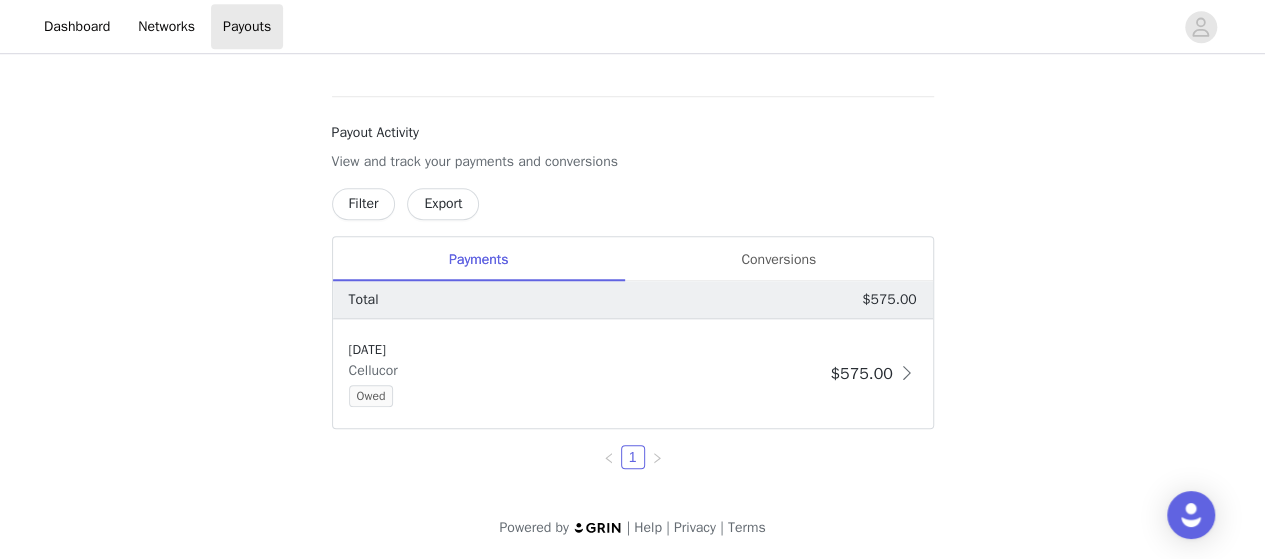 scroll, scrollTop: 727, scrollLeft: 0, axis: vertical 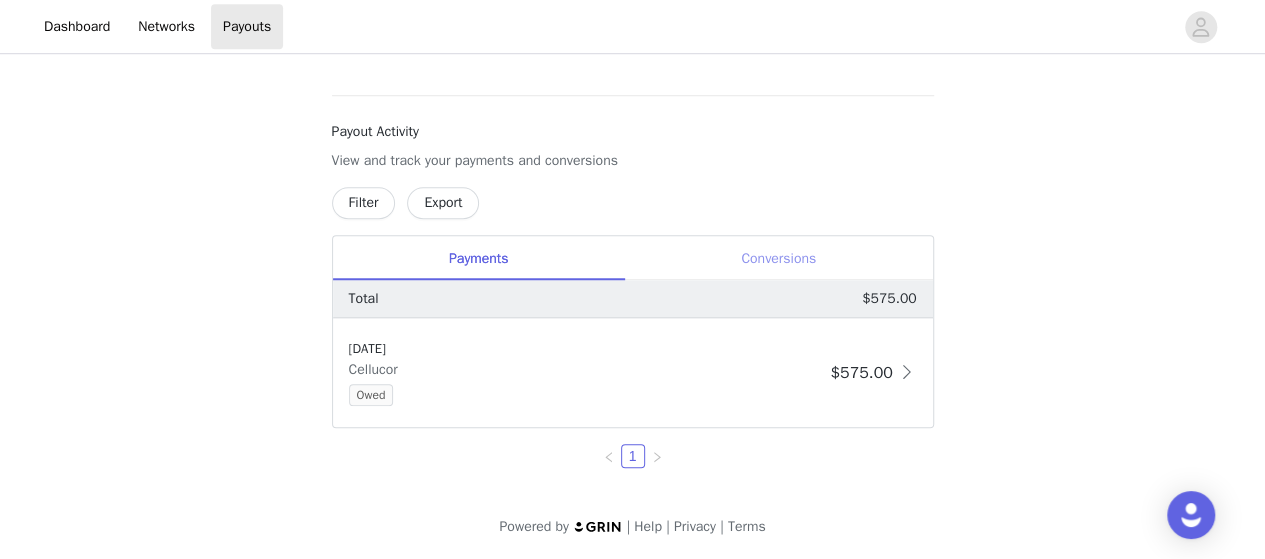 click on "Conversions" at bounding box center (779, 258) 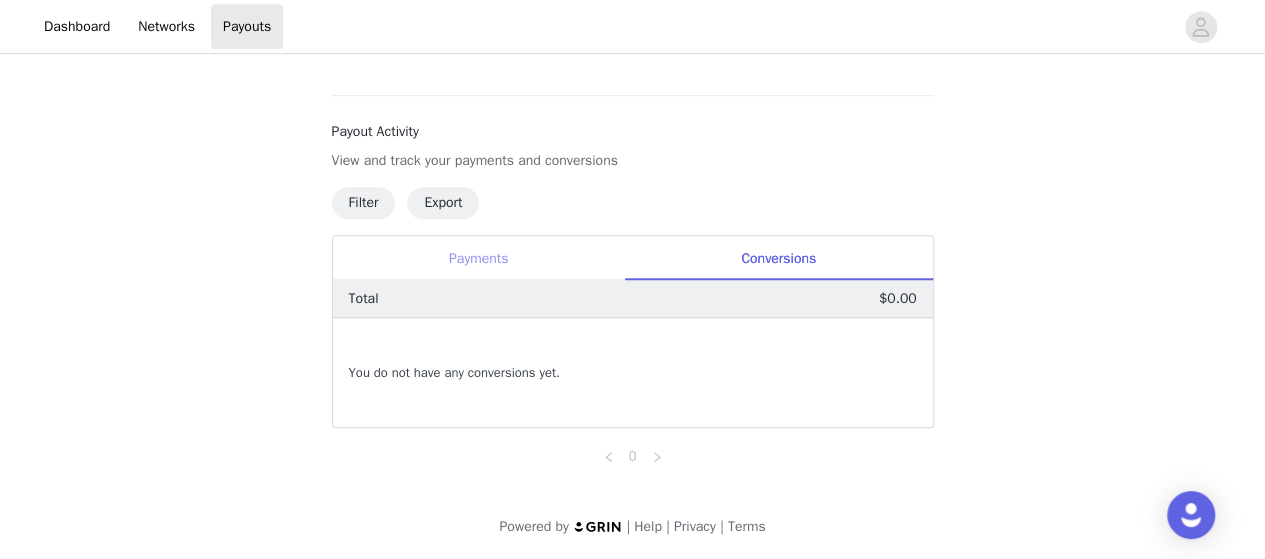 click on "Payments" at bounding box center [479, 258] 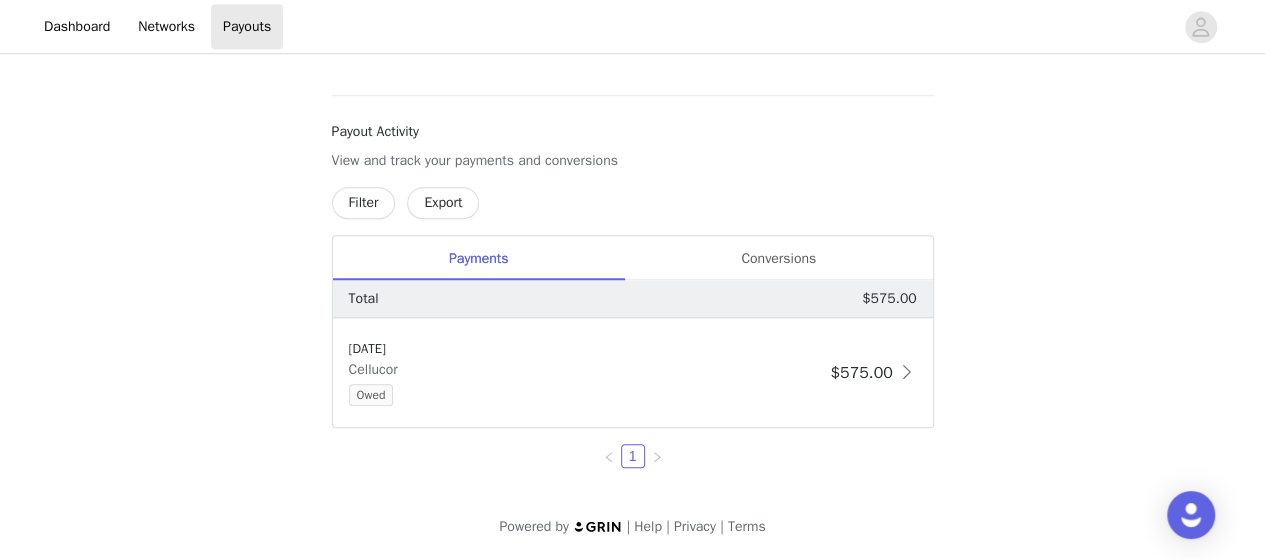 click on "Export" at bounding box center [443, 203] 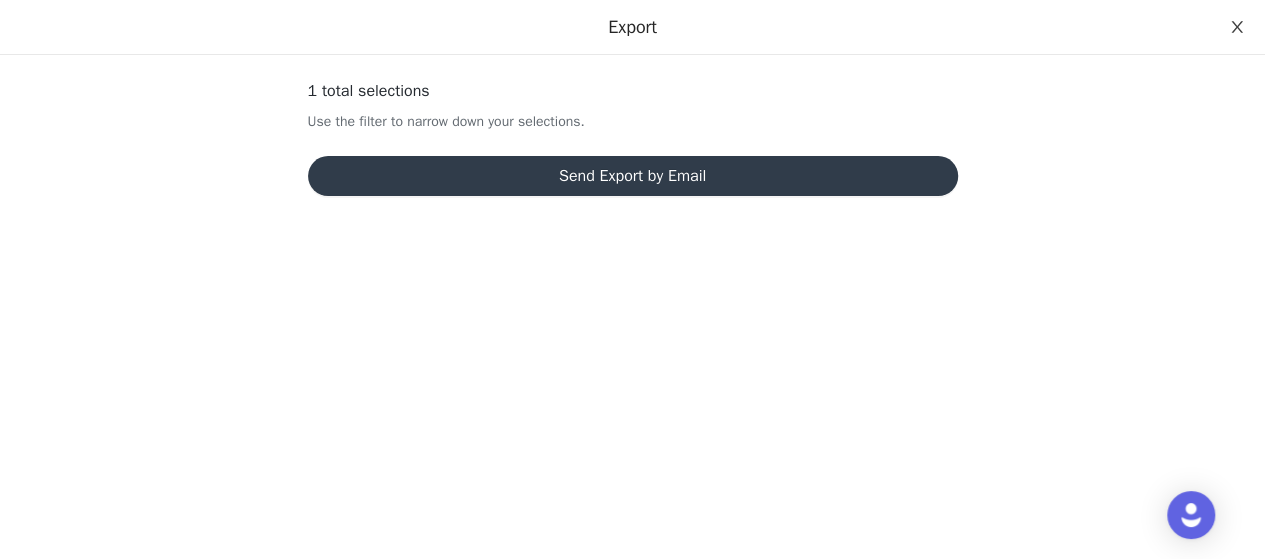 click at bounding box center [1237, 28] 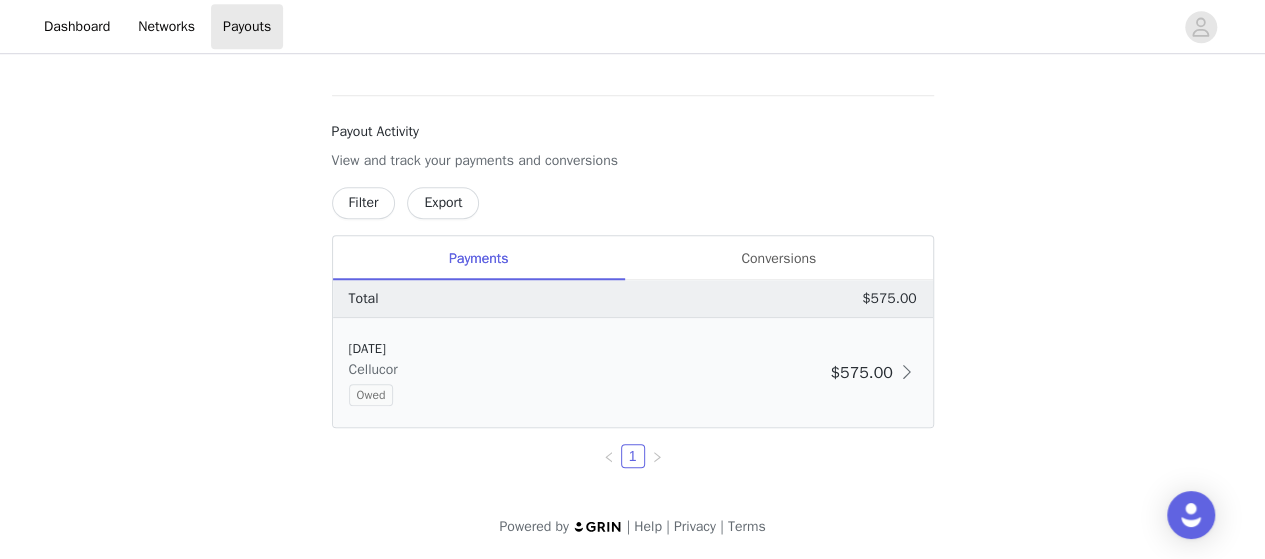 click on "Owed" at bounding box center [371, 395] 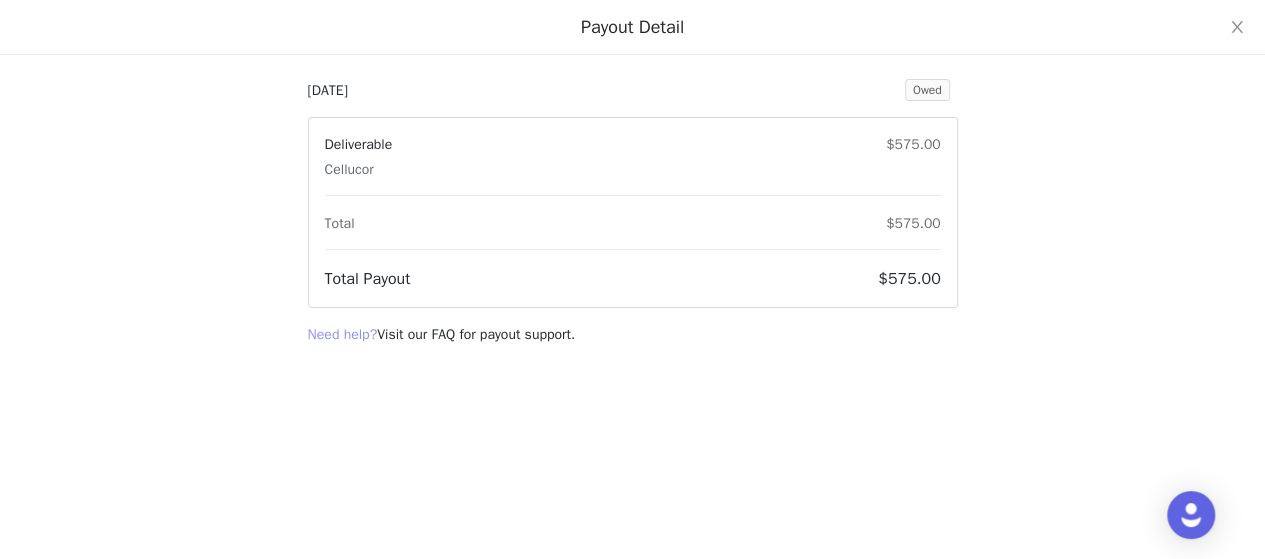 click on "Need help?" at bounding box center (343, 334) 